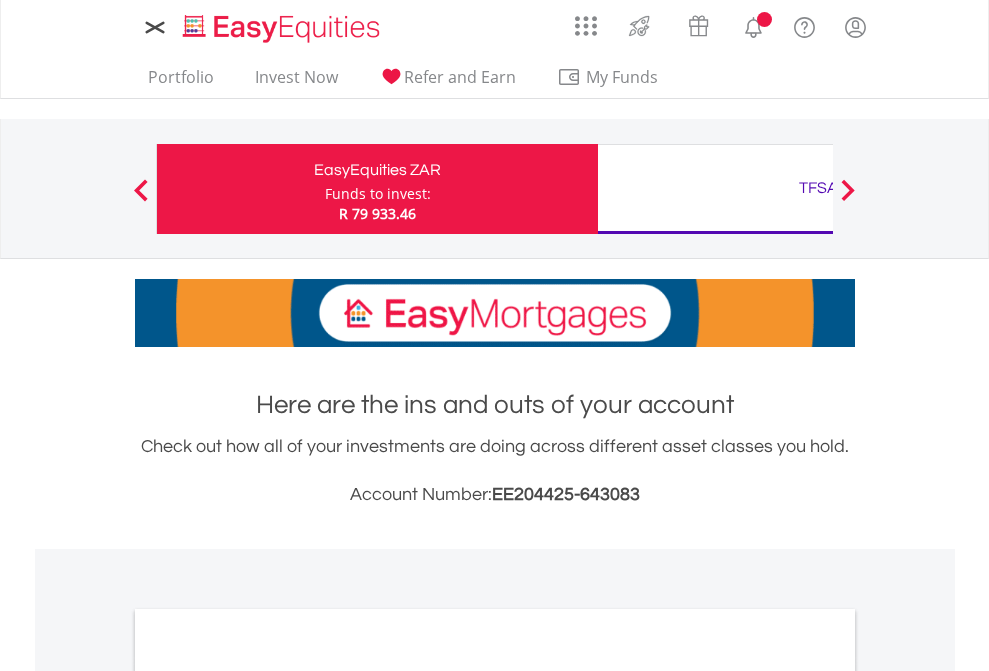 scroll, scrollTop: 0, scrollLeft: 0, axis: both 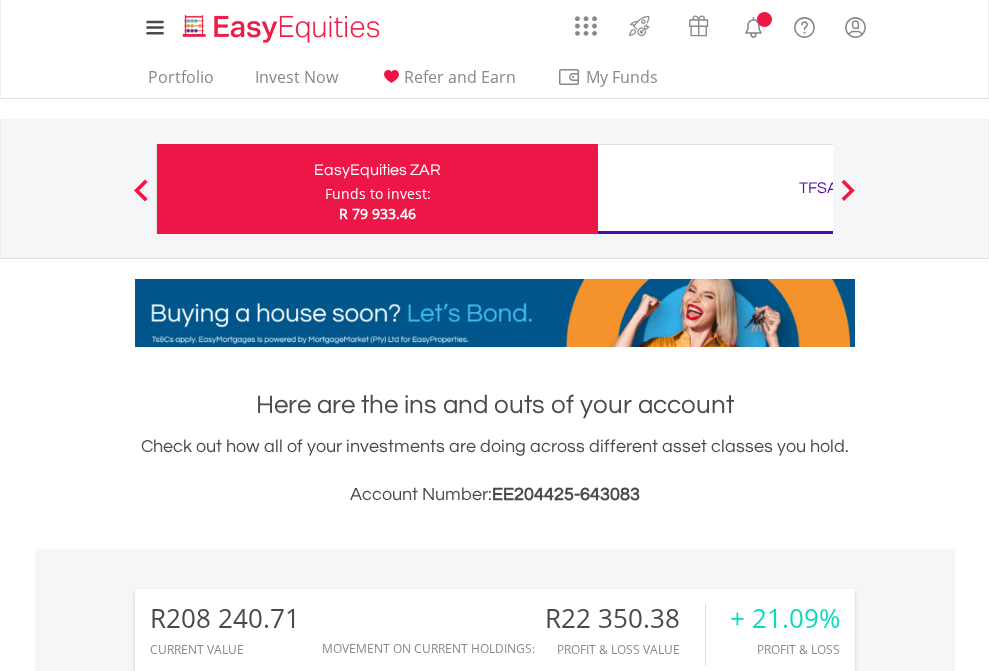 click on "Funds to invest:" at bounding box center [378, 194] 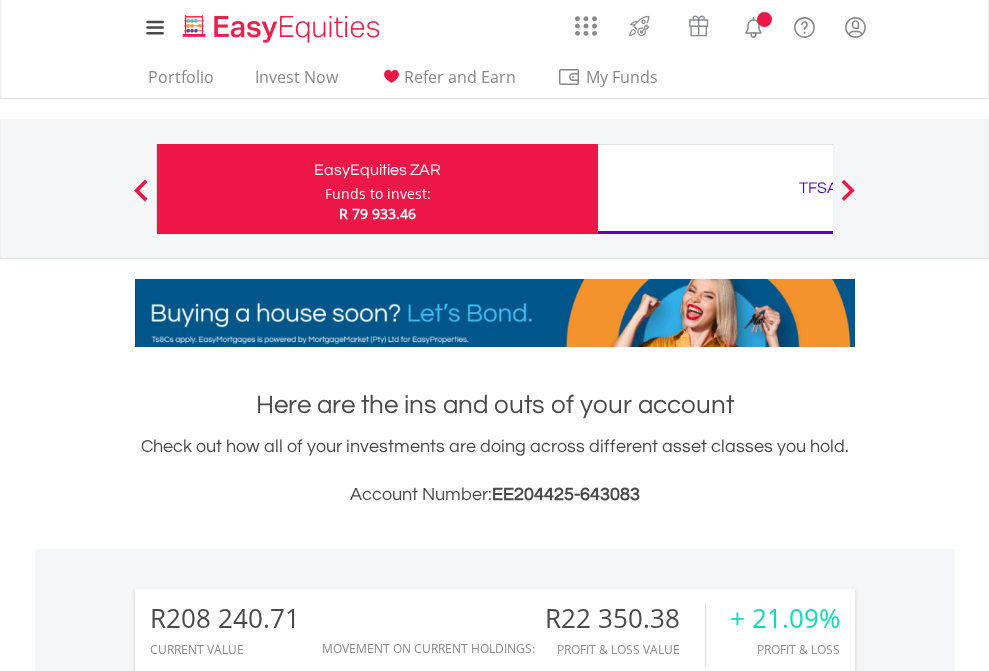 scroll, scrollTop: 999808, scrollLeft: 999687, axis: both 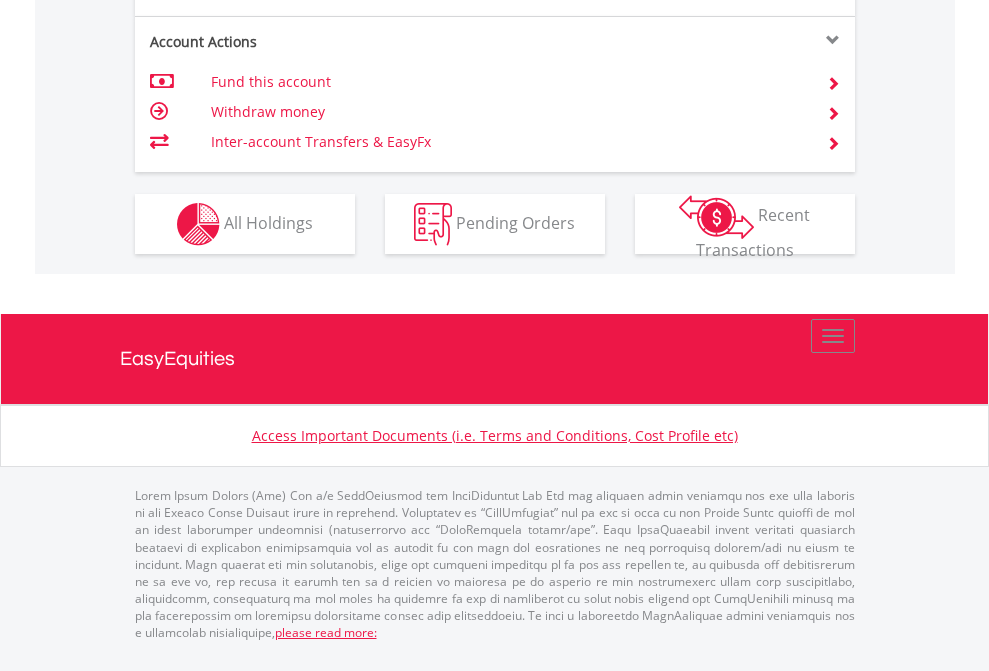 click on "Investment types" at bounding box center [706, -337] 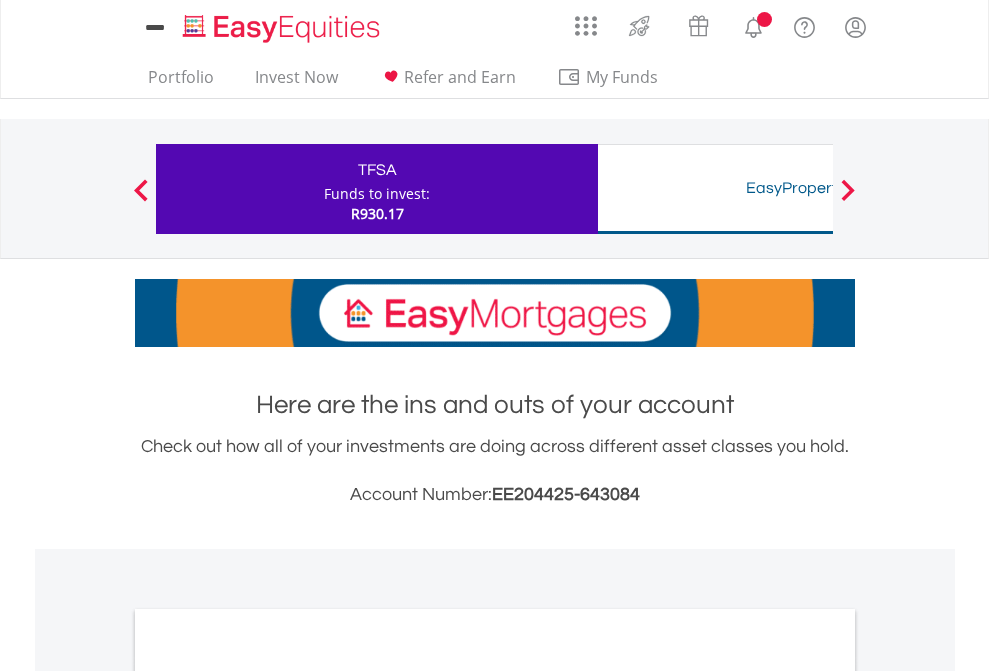 scroll, scrollTop: 0, scrollLeft: 0, axis: both 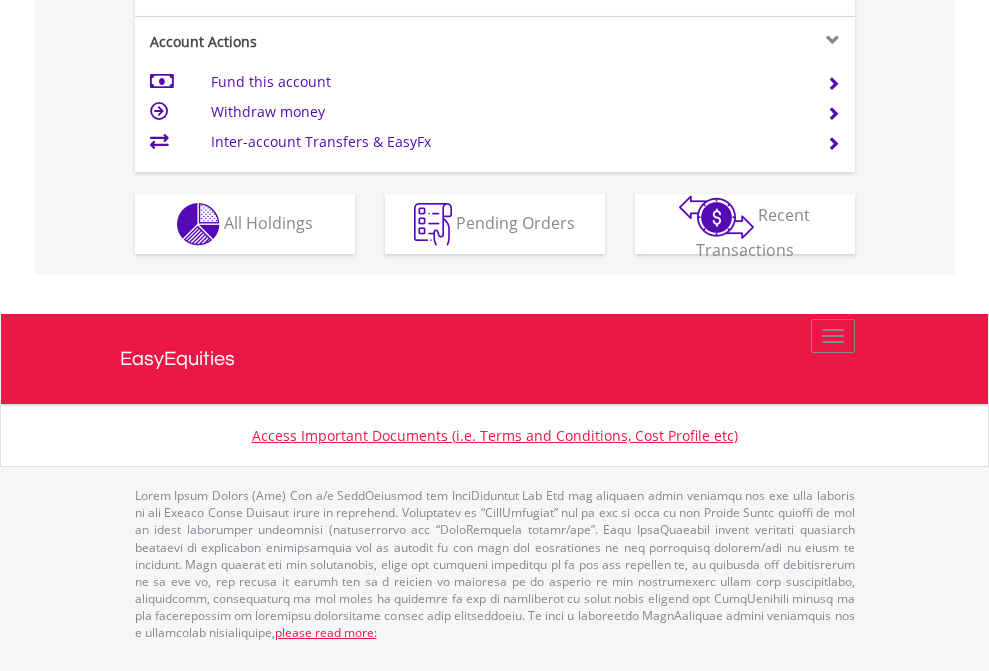 click on "Investment types" at bounding box center (706, -337) 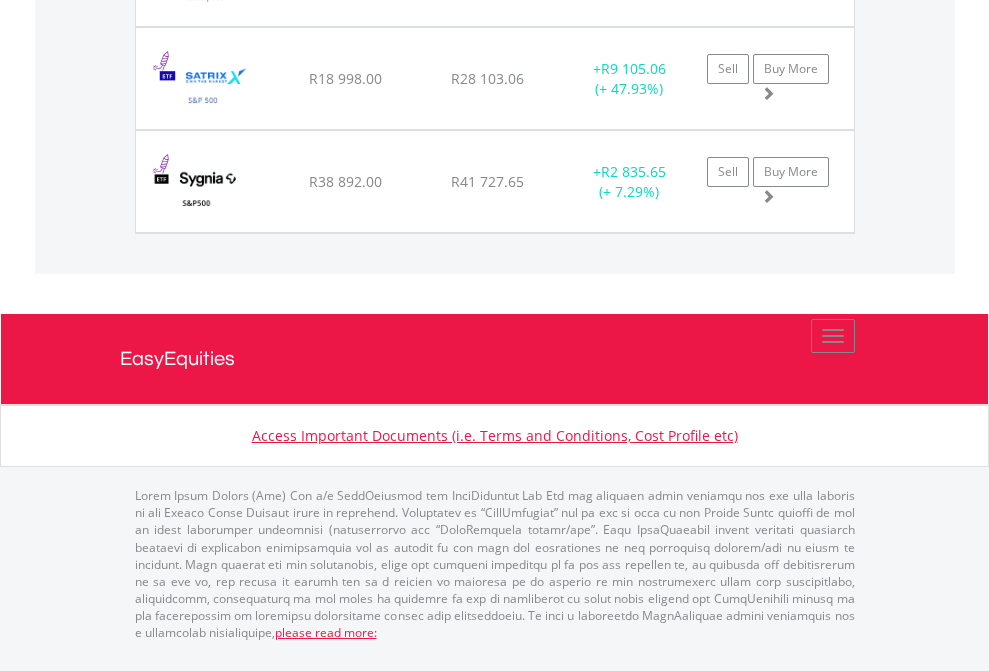 click on "TFSA" at bounding box center (818, -1483) 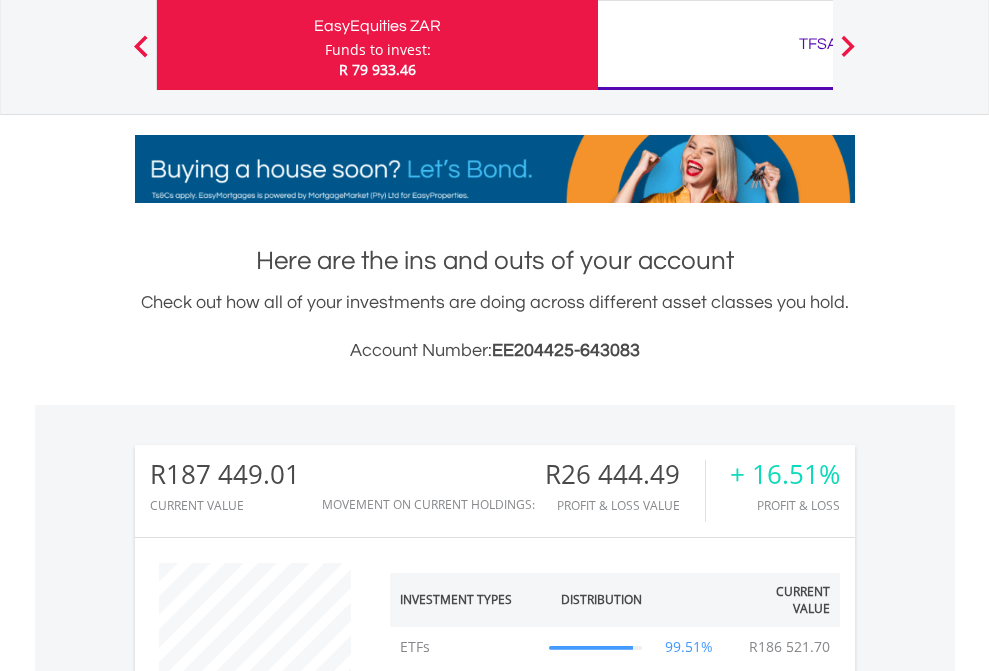 scroll, scrollTop: 999808, scrollLeft: 999687, axis: both 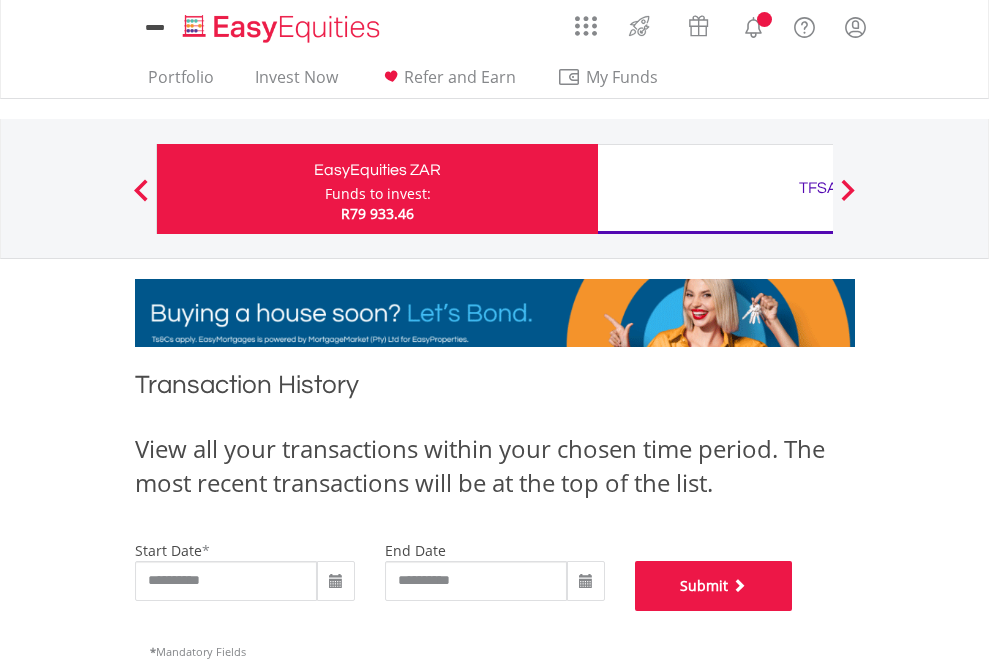 click on "Submit" at bounding box center [714, 586] 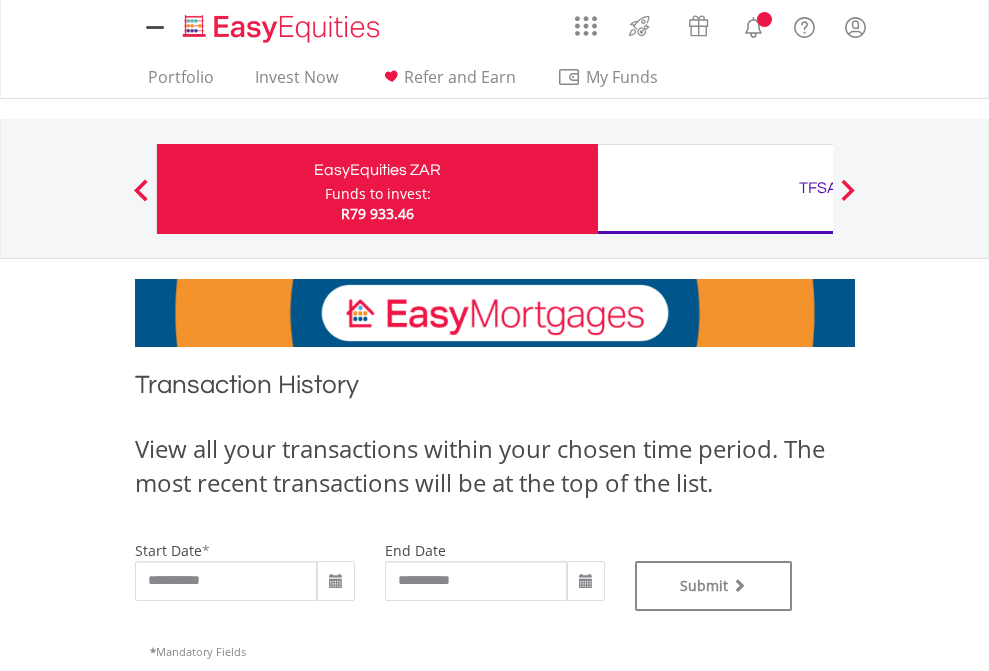 scroll, scrollTop: 0, scrollLeft: 0, axis: both 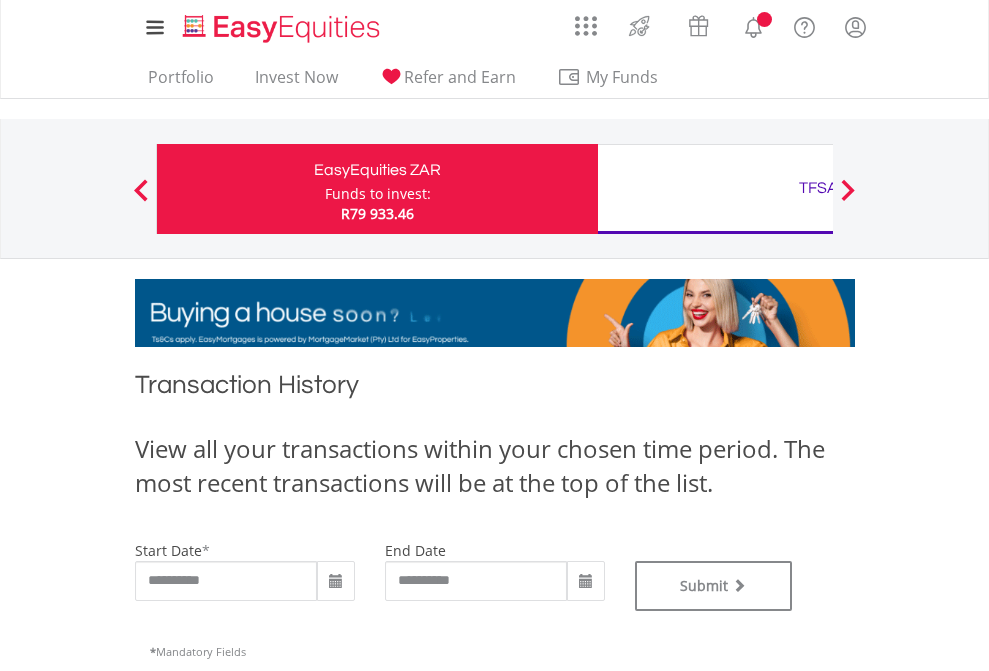 click on "TFSA" at bounding box center [818, 188] 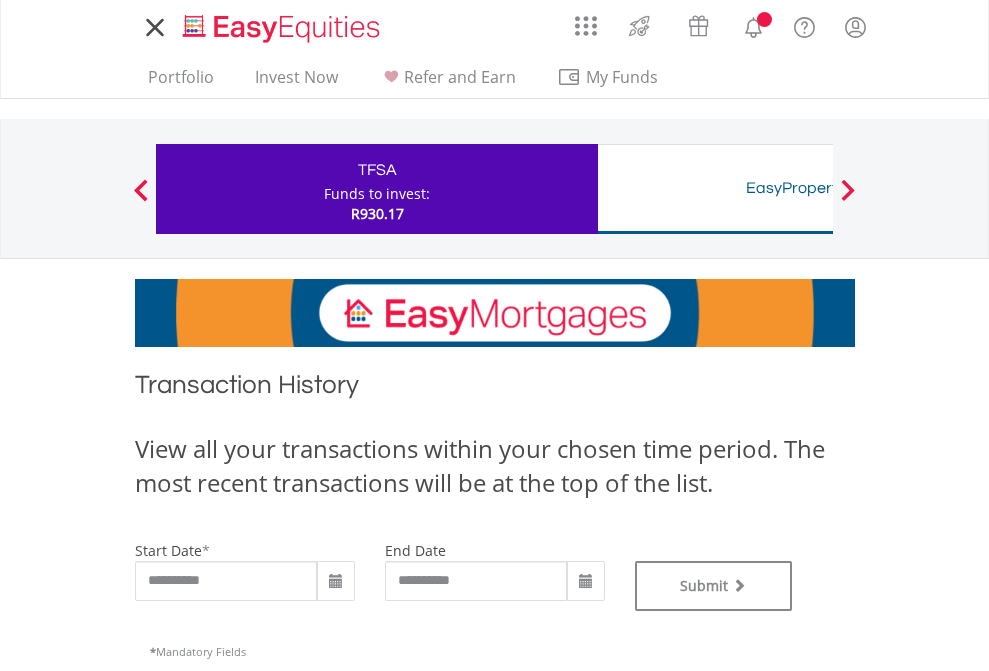 scroll, scrollTop: 0, scrollLeft: 0, axis: both 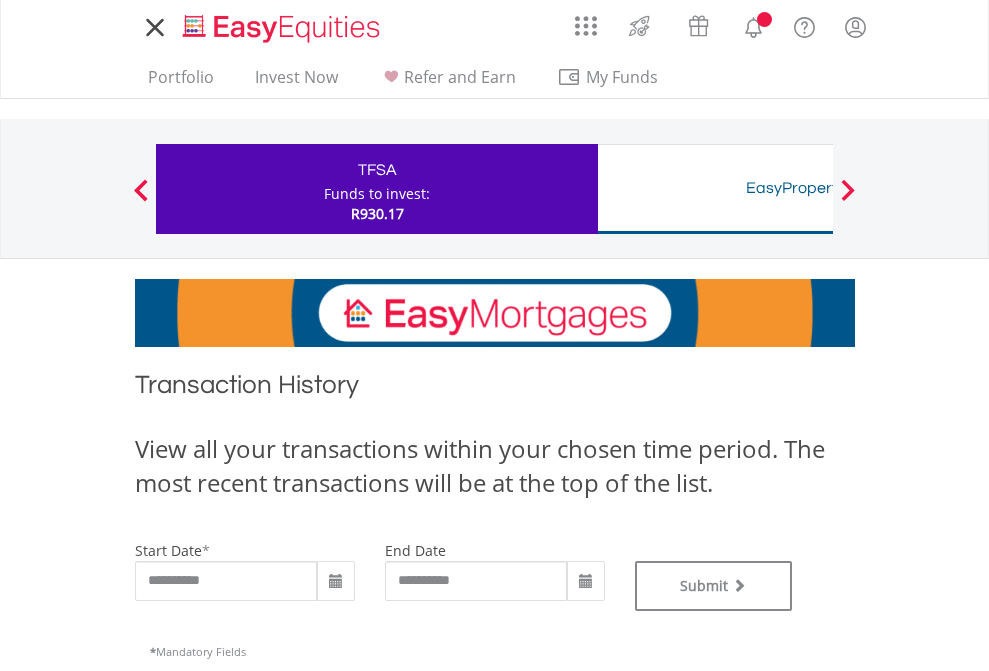 type on "**********" 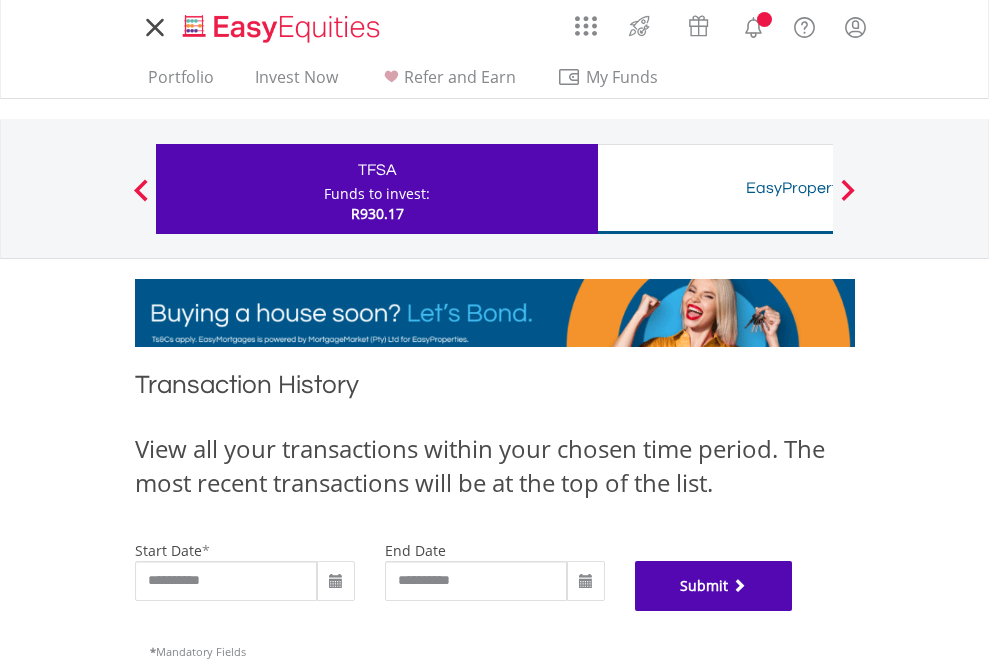 click on "Submit" at bounding box center [714, 586] 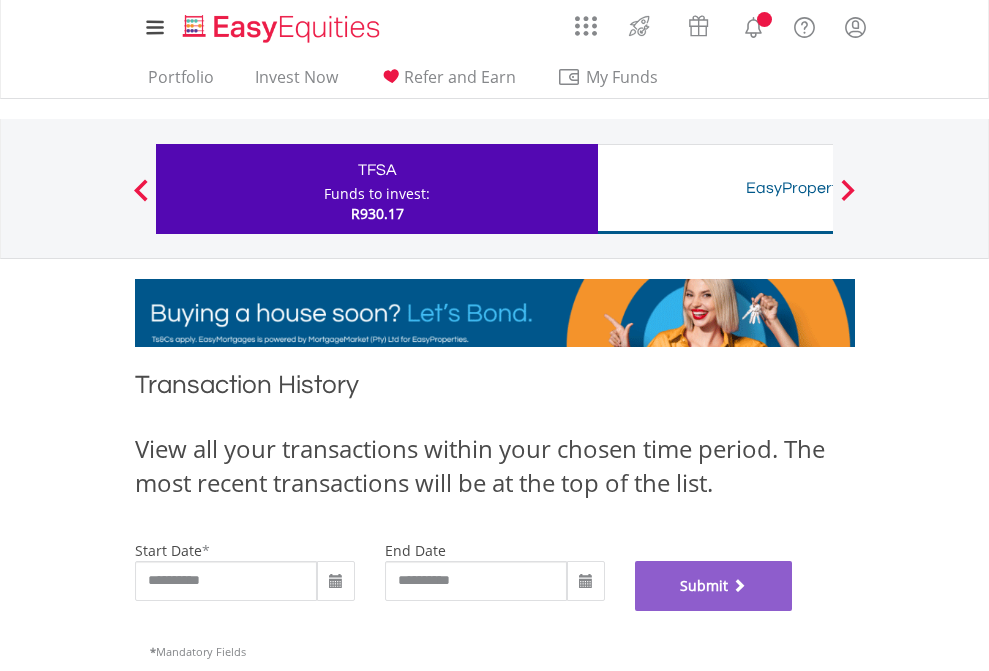 scroll, scrollTop: 811, scrollLeft: 0, axis: vertical 